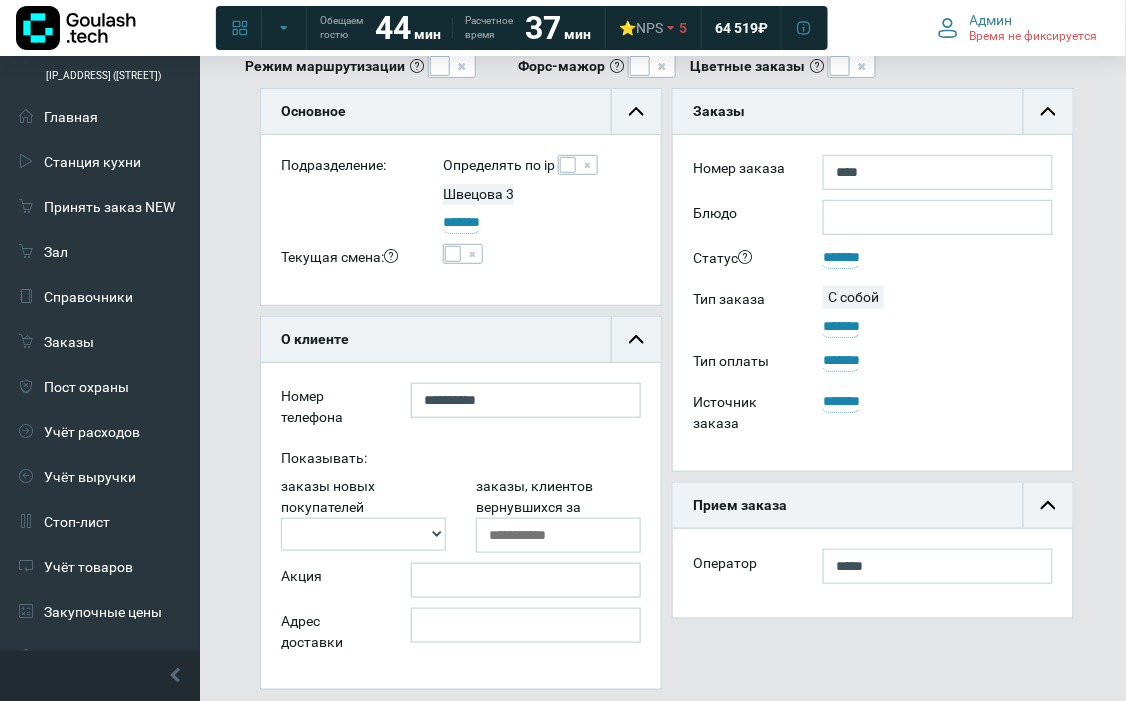 scroll, scrollTop: 111, scrollLeft: 0, axis: vertical 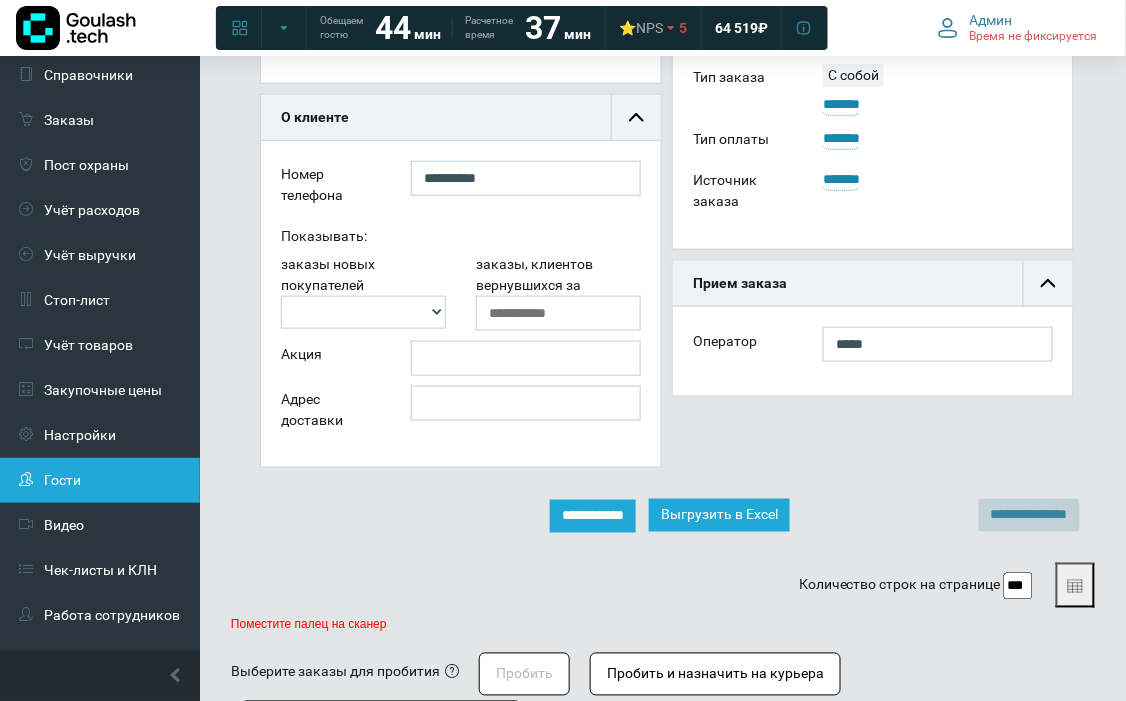 click on "Гости" at bounding box center (100, 480) 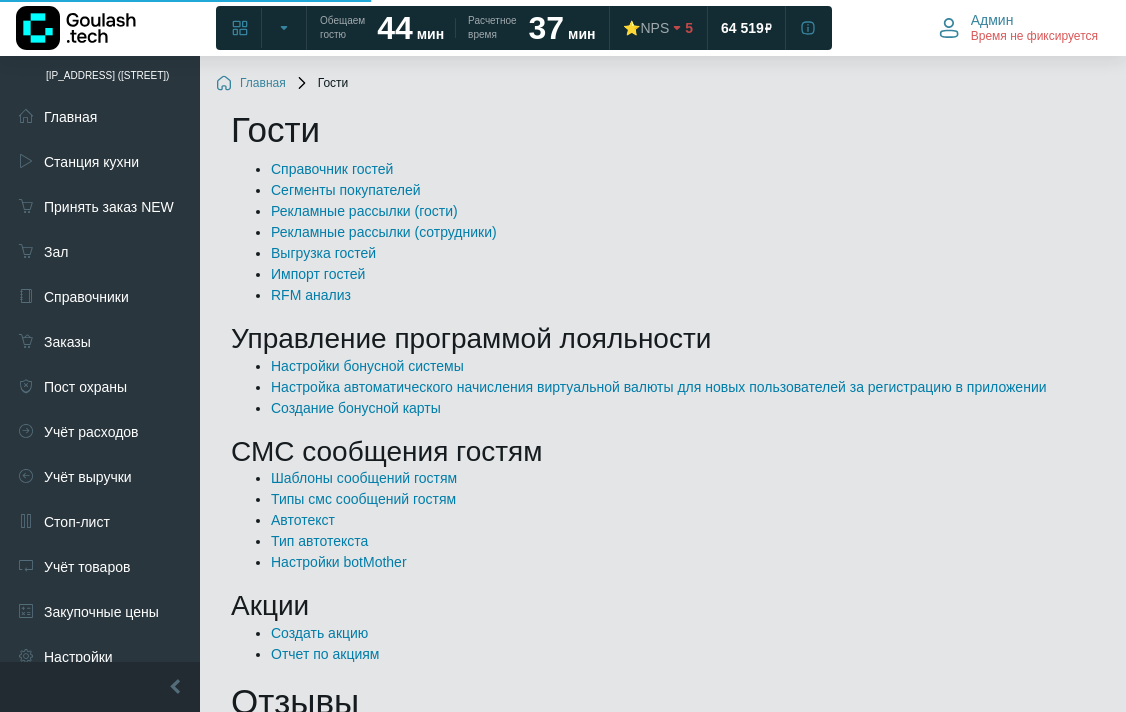 scroll, scrollTop: 0, scrollLeft: 0, axis: both 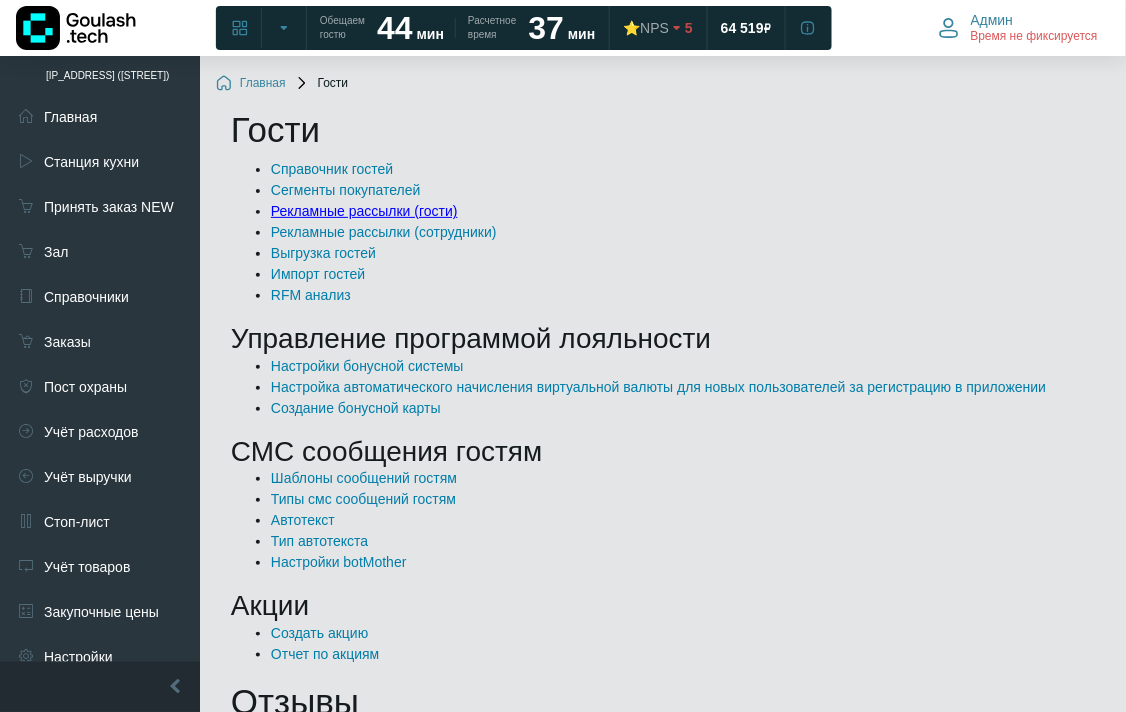 click on "Рекламные рассылки (гости)" at bounding box center (364, 211) 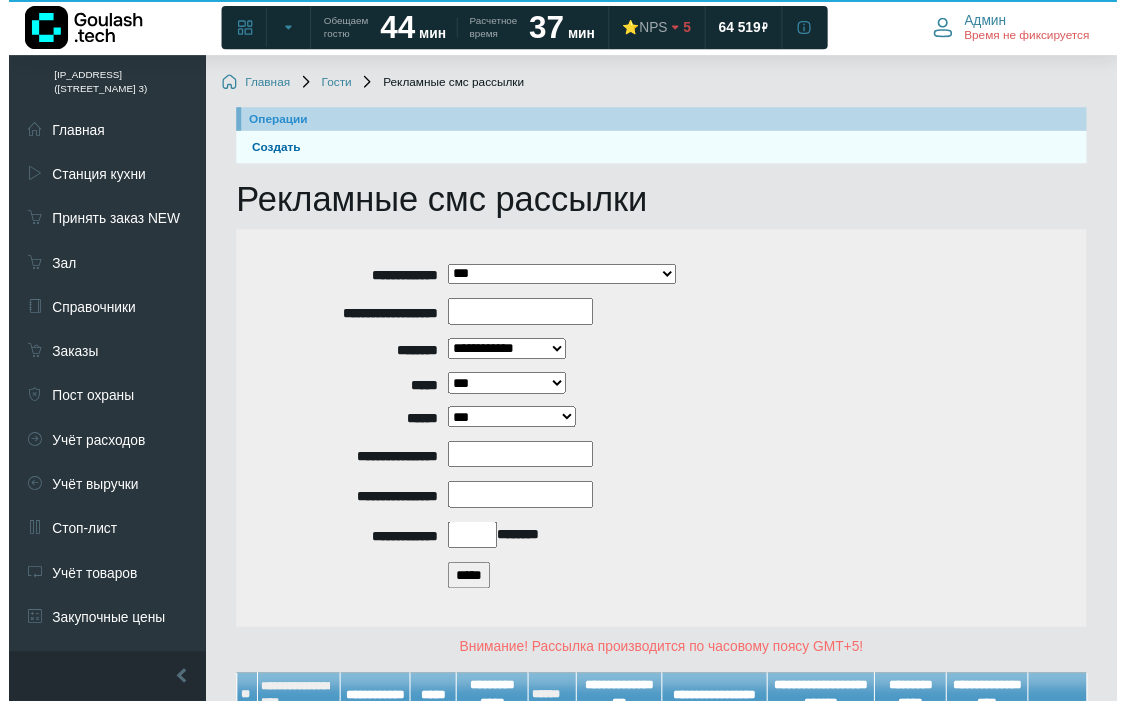 scroll, scrollTop: 160, scrollLeft: 0, axis: vertical 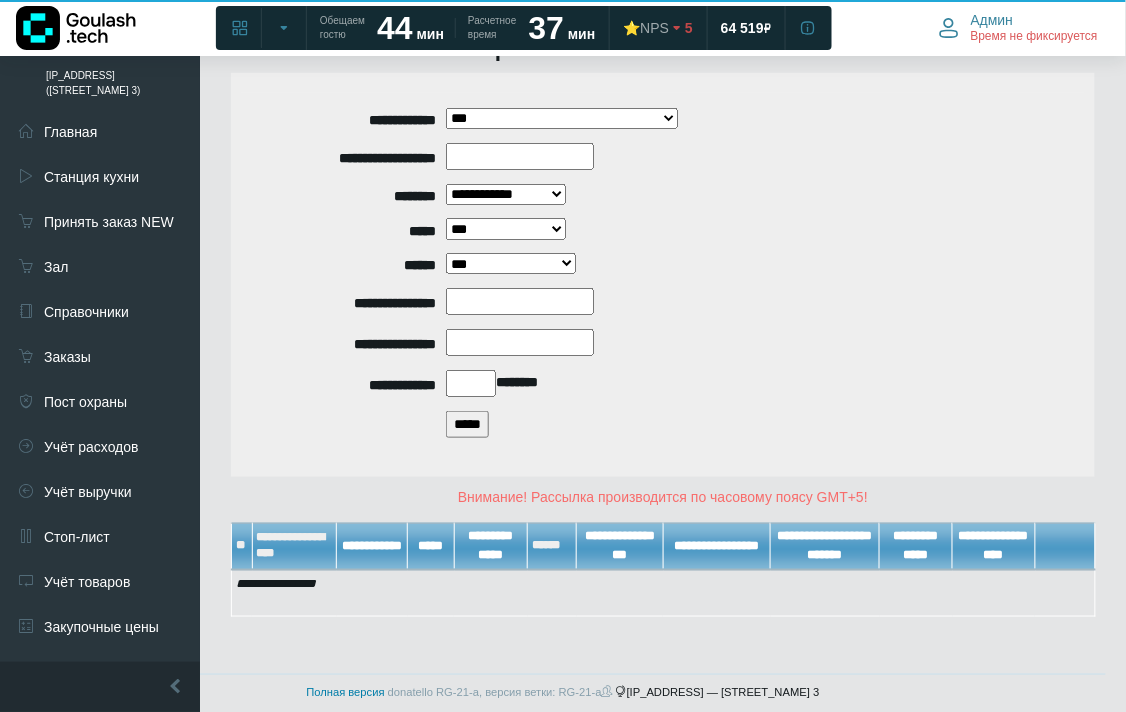 click on "*****" at bounding box center [467, 424] 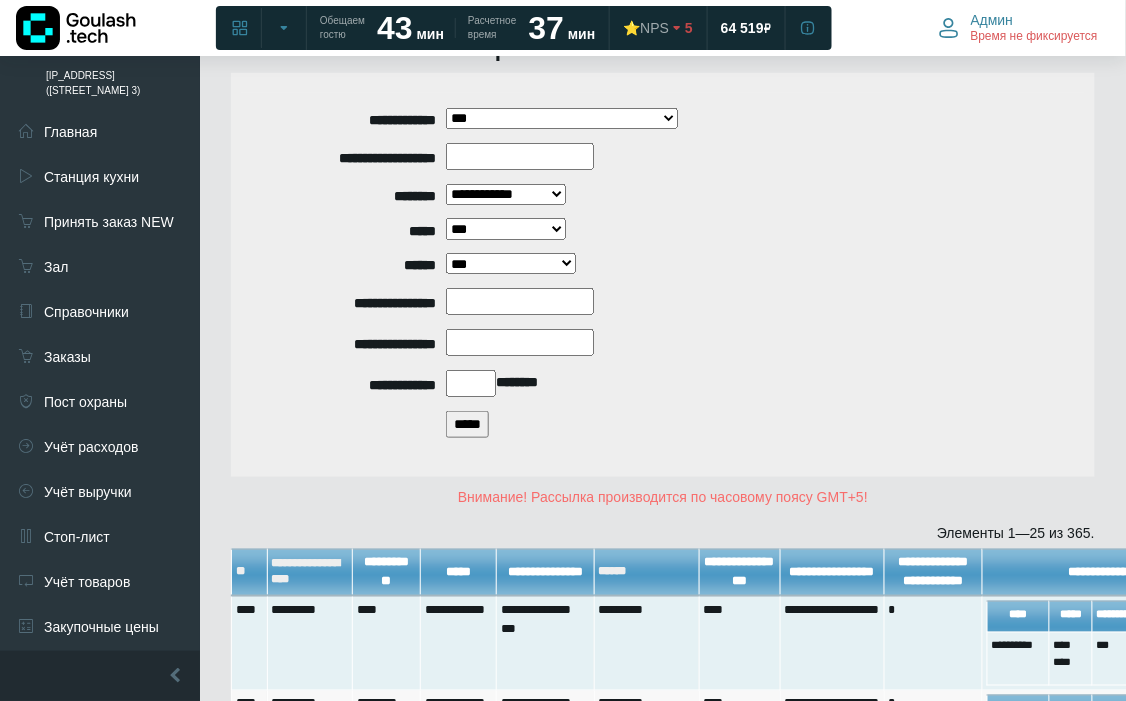 scroll, scrollTop: 493, scrollLeft: 0, axis: vertical 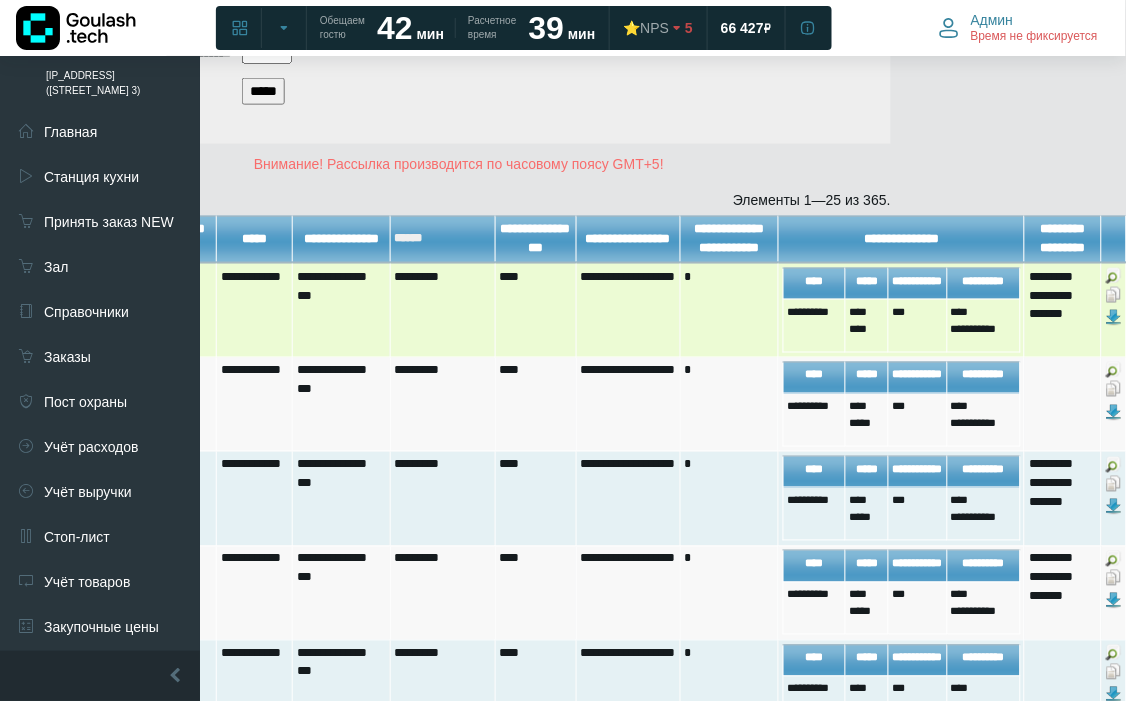 click at bounding box center [1114, 295] 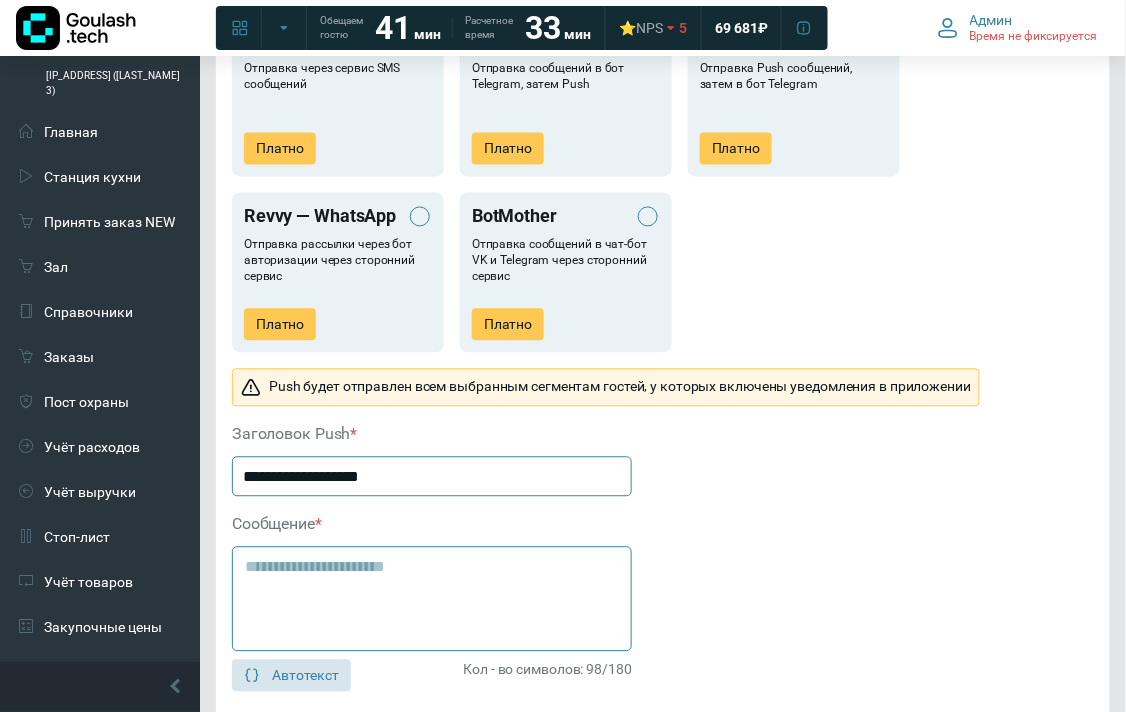 scroll, scrollTop: 1111, scrollLeft: 0, axis: vertical 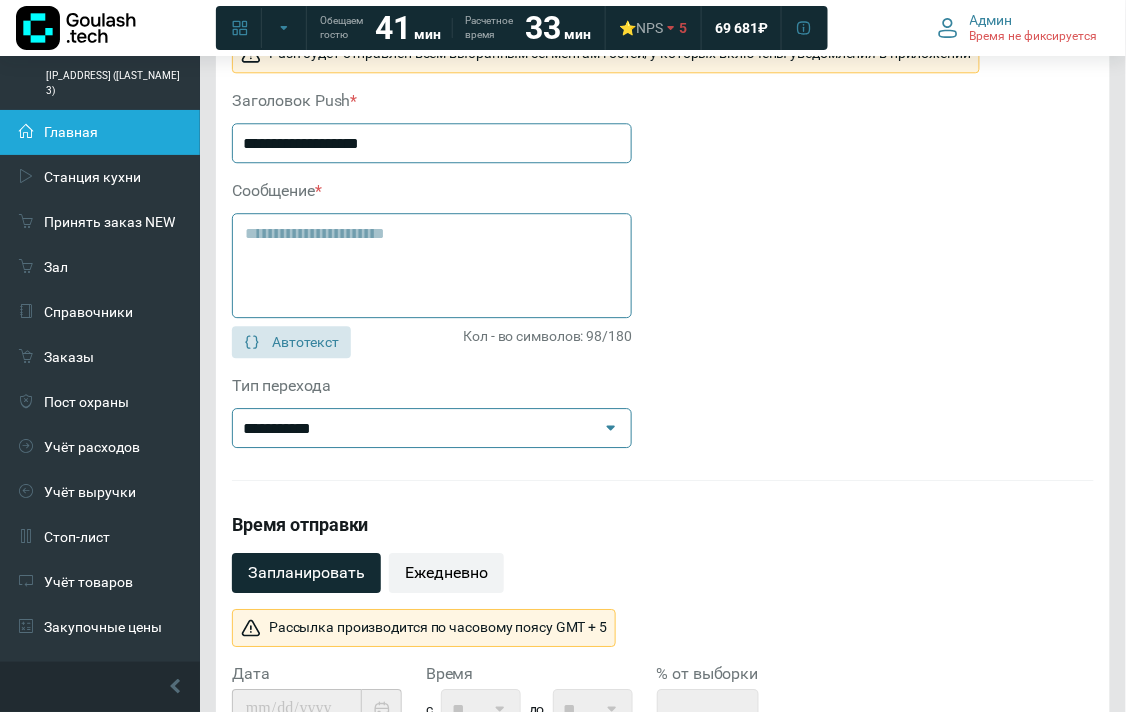 drag, startPoint x: 408, startPoint y: 147, endPoint x: 110, endPoint y: 50, distance: 313.38953 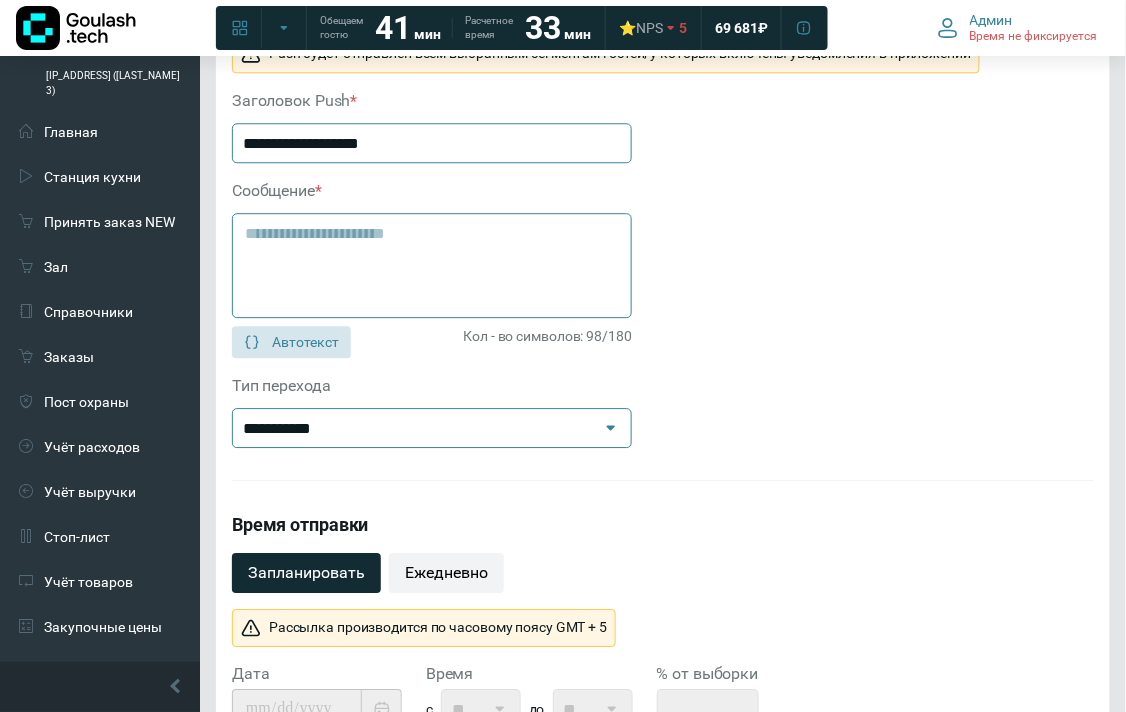 click on "178.176.105.38 (Швецова 3)
Главная
Станция кухни
Принять заказ NEW
Зал
Справочники
Заказы
Пост охраны
Учёт расходов
Учёт выручки
Стоп-лист
Учёт товаров
Закупочные цены
Настройки
Гости
Видео
Чек-листы и КЛН
Работа сотрудников
Бланк загрузки
Товарооборот
Блюда
Зарплата
Карта заказов
Показатели работы
Управление сайтом
Свернуть меню
Главная Гости Рассылки Создание рассылки по гостям Создание рассылки по гостям Общие настройки * ********* SMS" at bounding box center (563, -756) 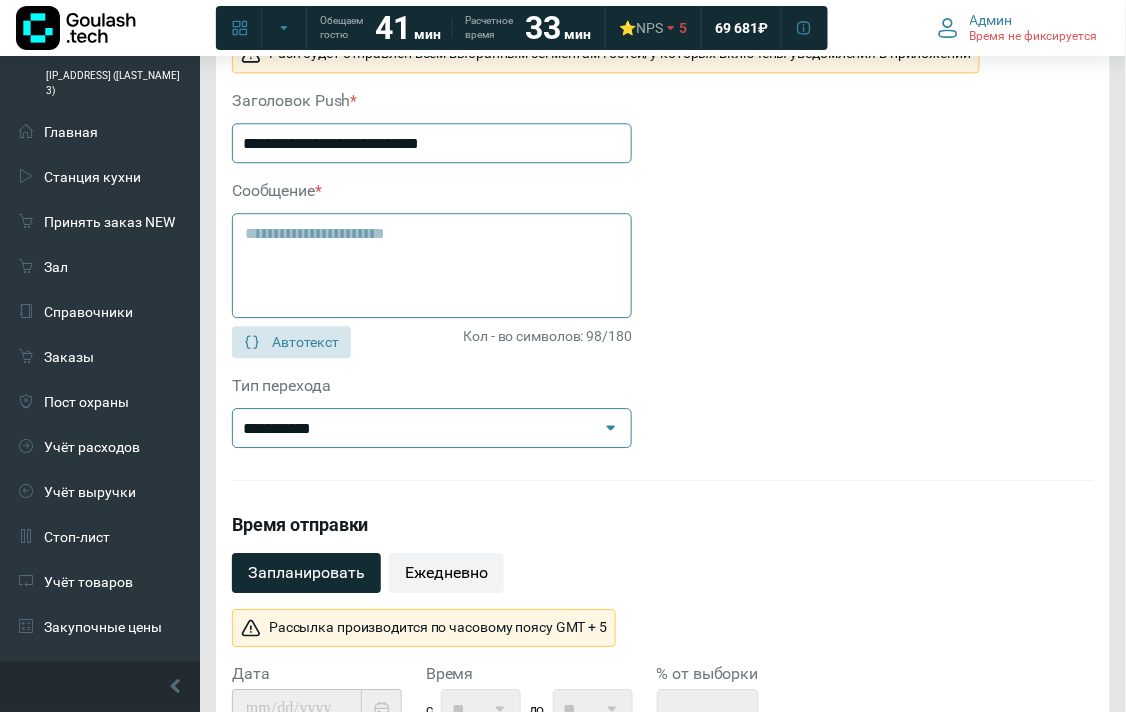 type on "**********" 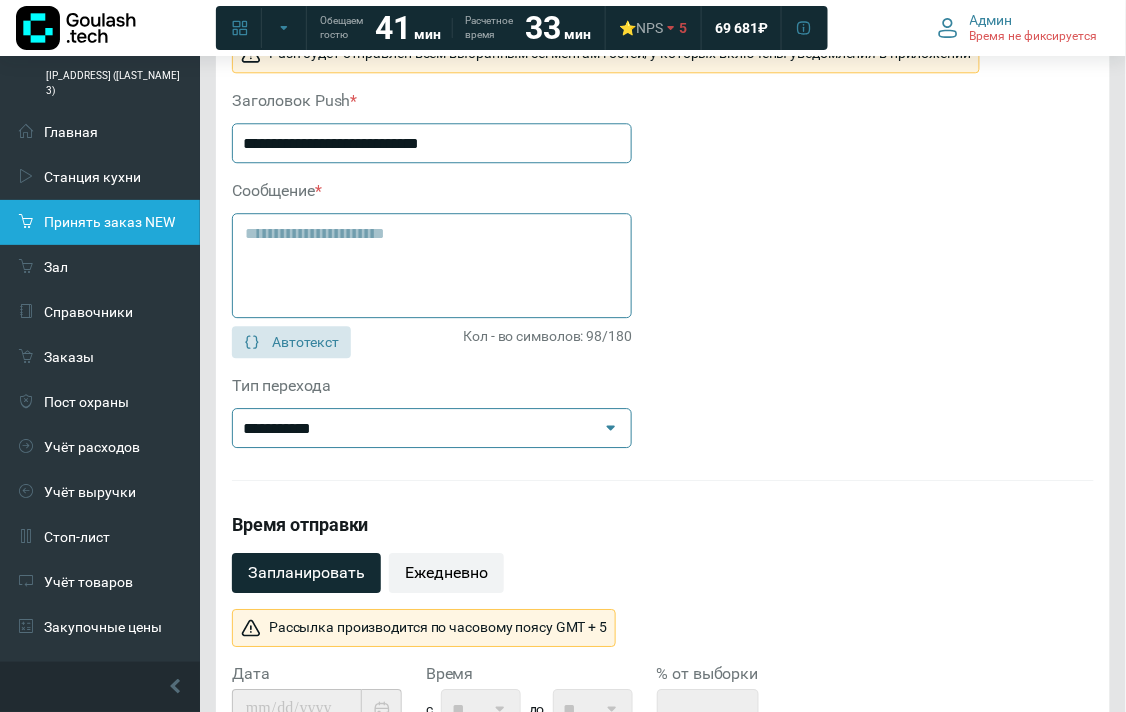 drag, startPoint x: 396, startPoint y: 241, endPoint x: 96, endPoint y: 211, distance: 301.49628 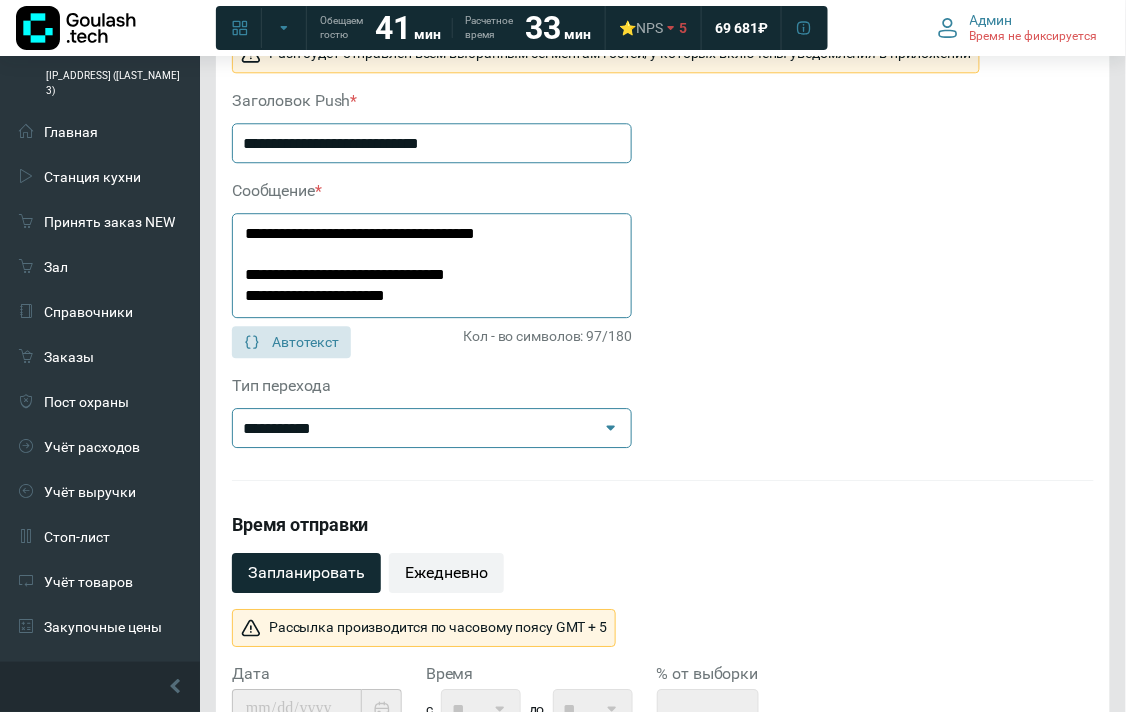 scroll, scrollTop: 1222, scrollLeft: 0, axis: vertical 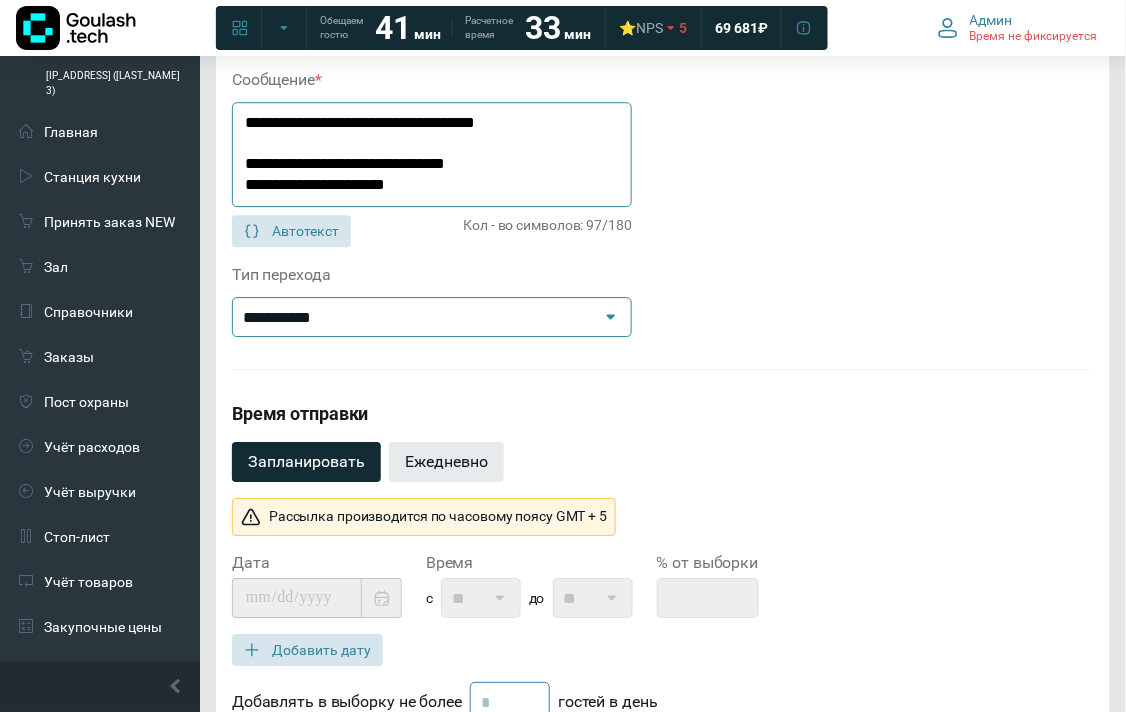 type on "**********" 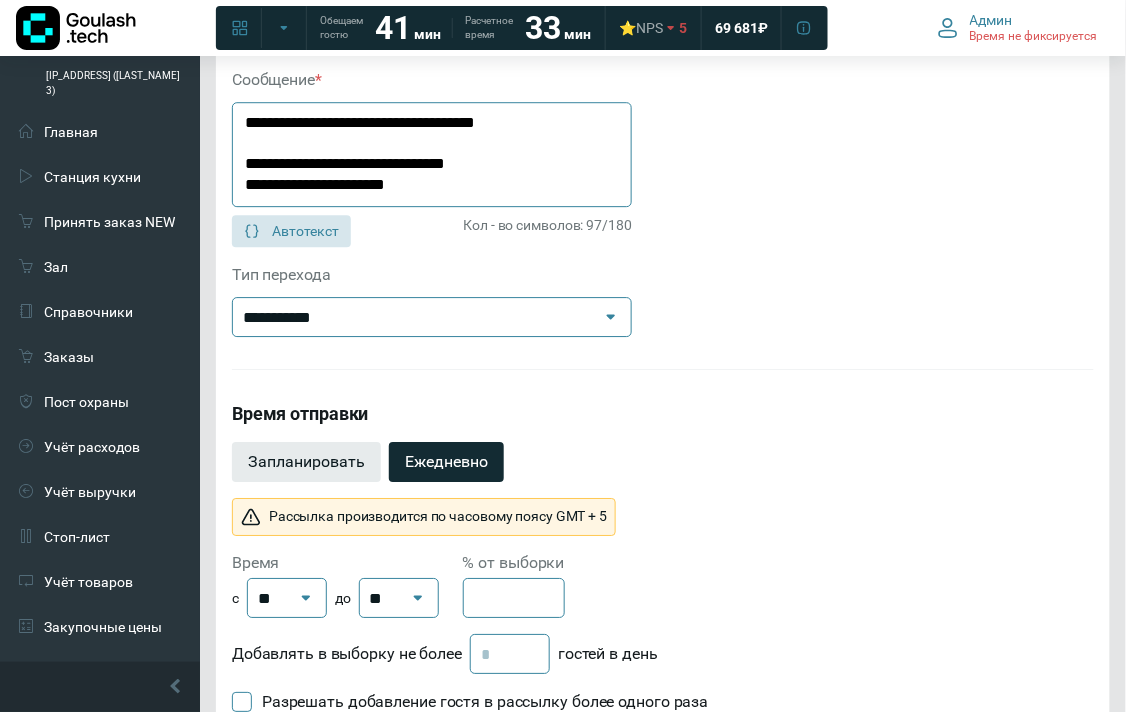 click on "Запланировать" at bounding box center (306, 462) 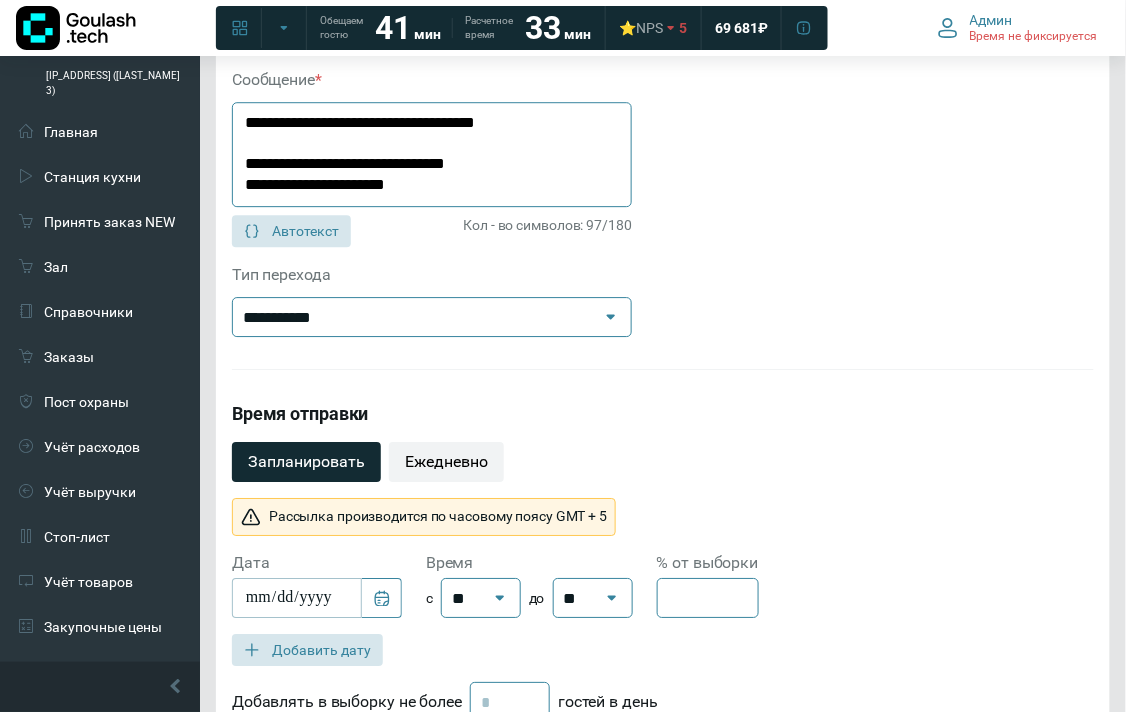scroll, scrollTop: 1555, scrollLeft: 0, axis: vertical 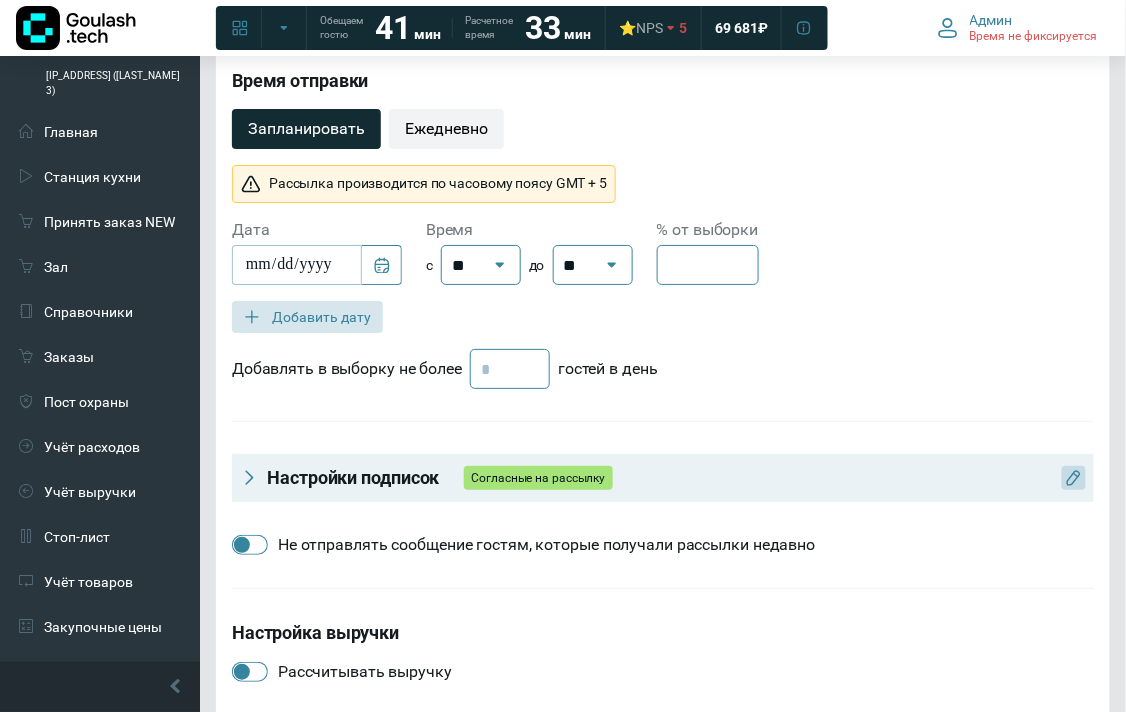 click on "Настройки подписок  Согласные на рассылку" at bounding box center [663, 478] 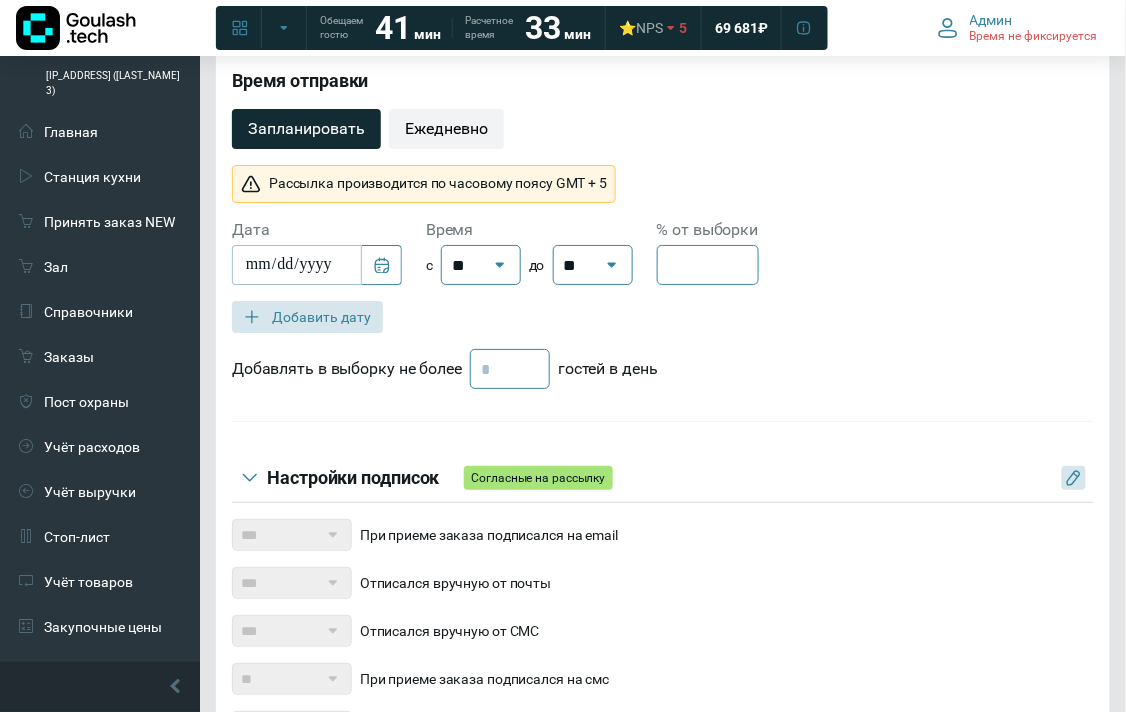 scroll, scrollTop: 1666, scrollLeft: 0, axis: vertical 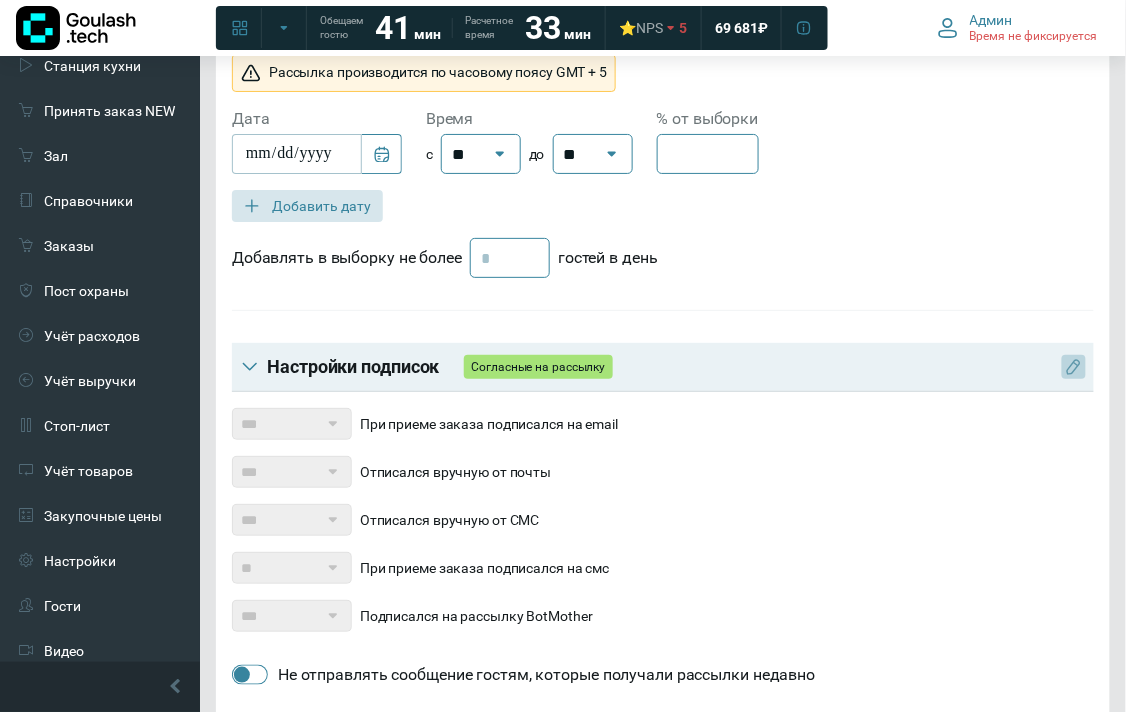 click 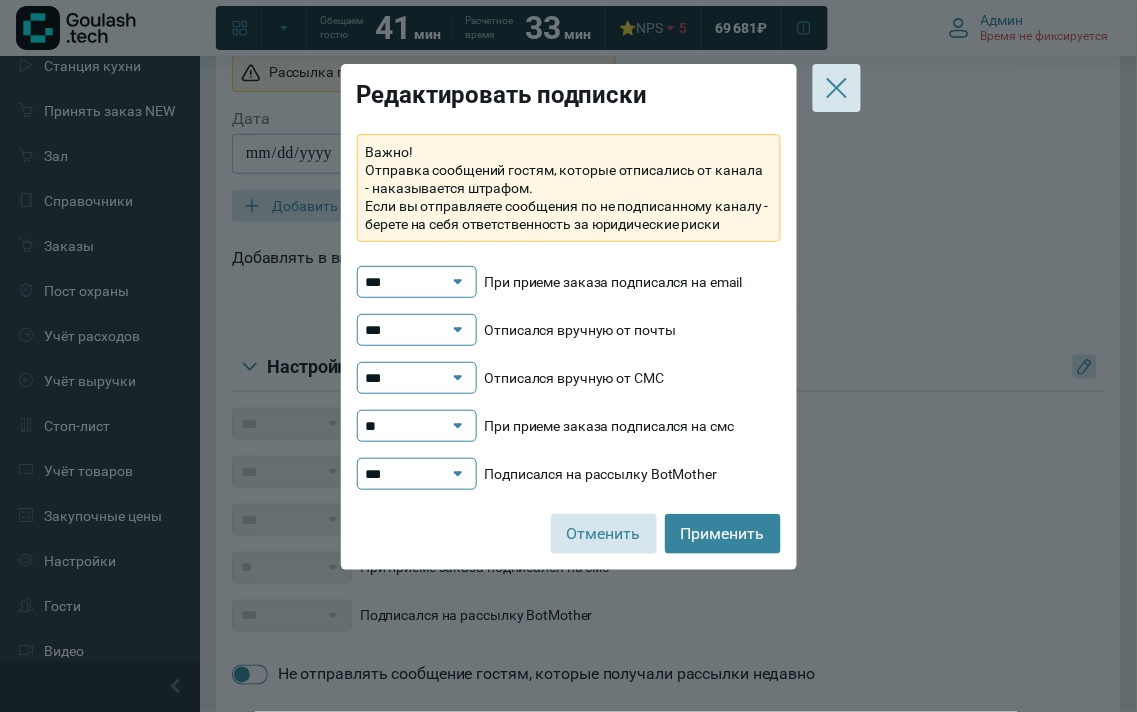 drag, startPoint x: 401, startPoint y: 385, endPoint x: 411, endPoint y: 374, distance: 14.866069 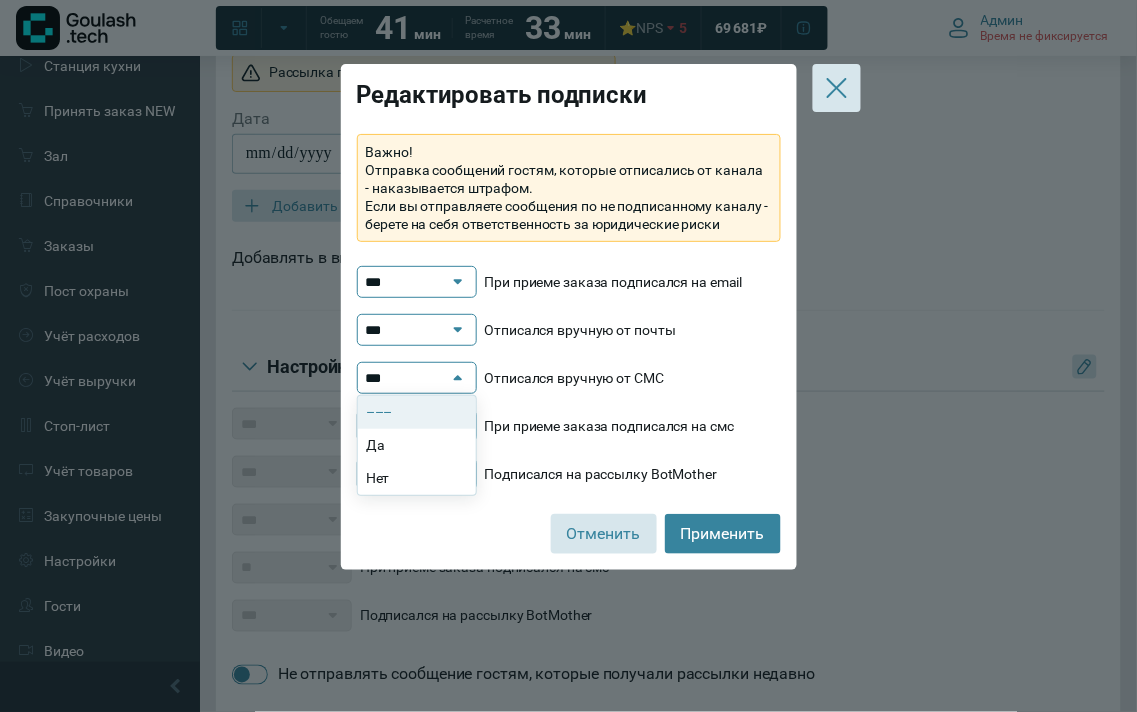 click on "–––" 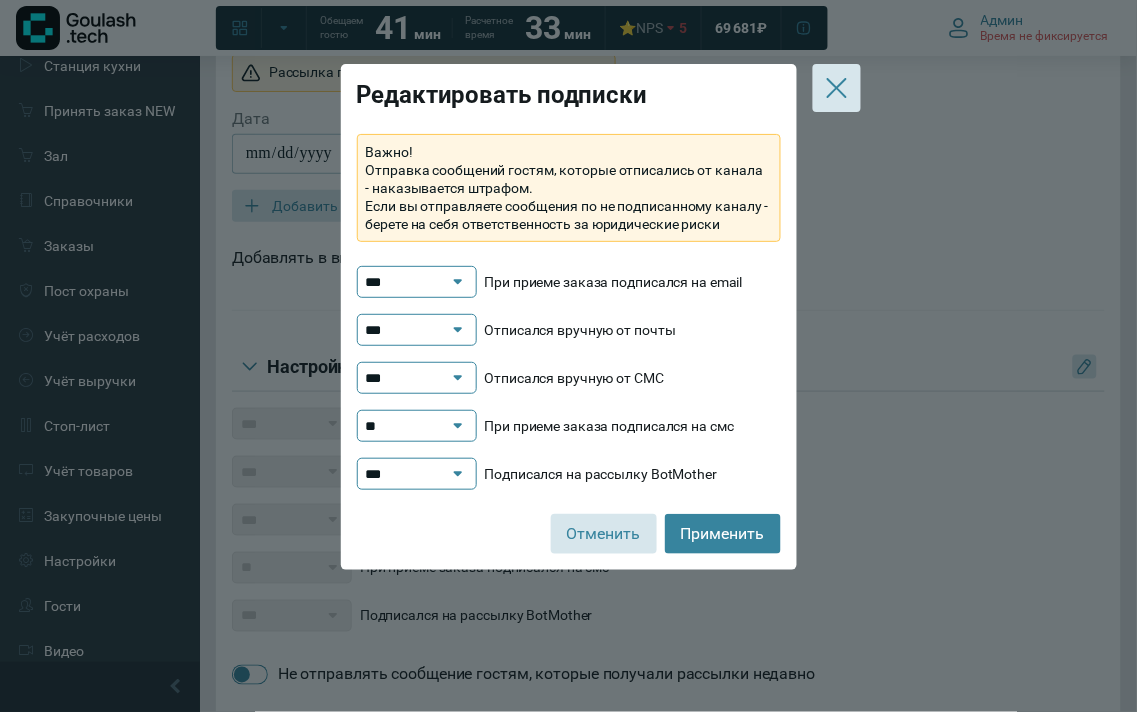 click on "**" at bounding box center (407, 426) 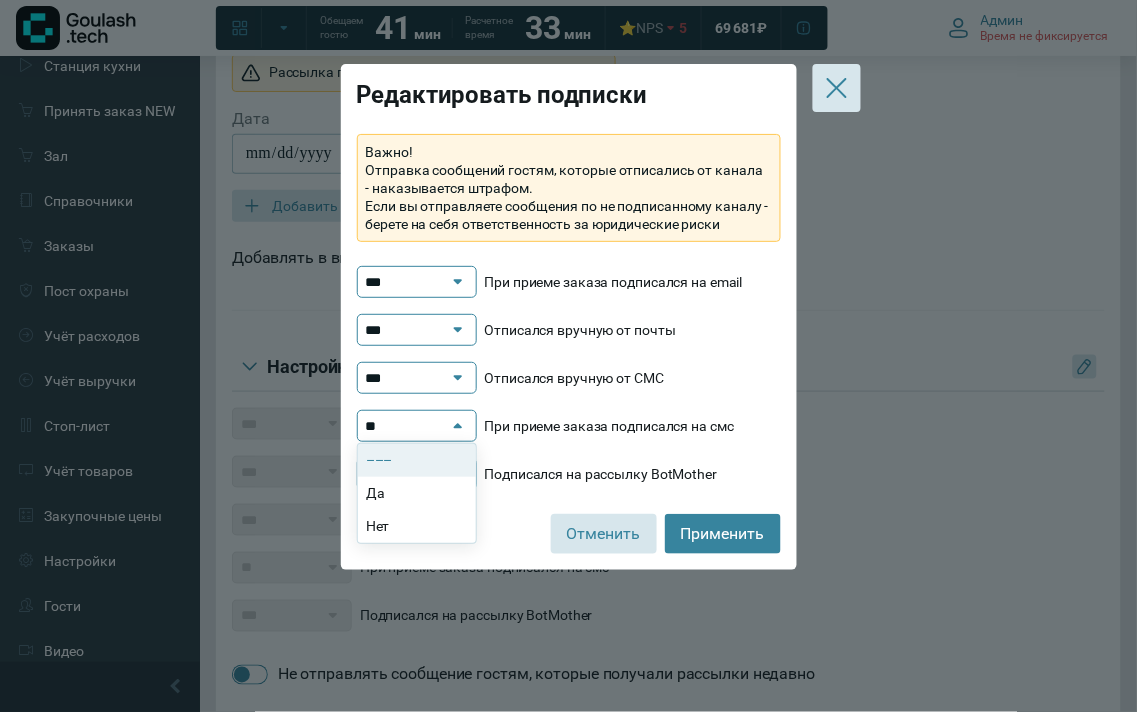 click on "–––" 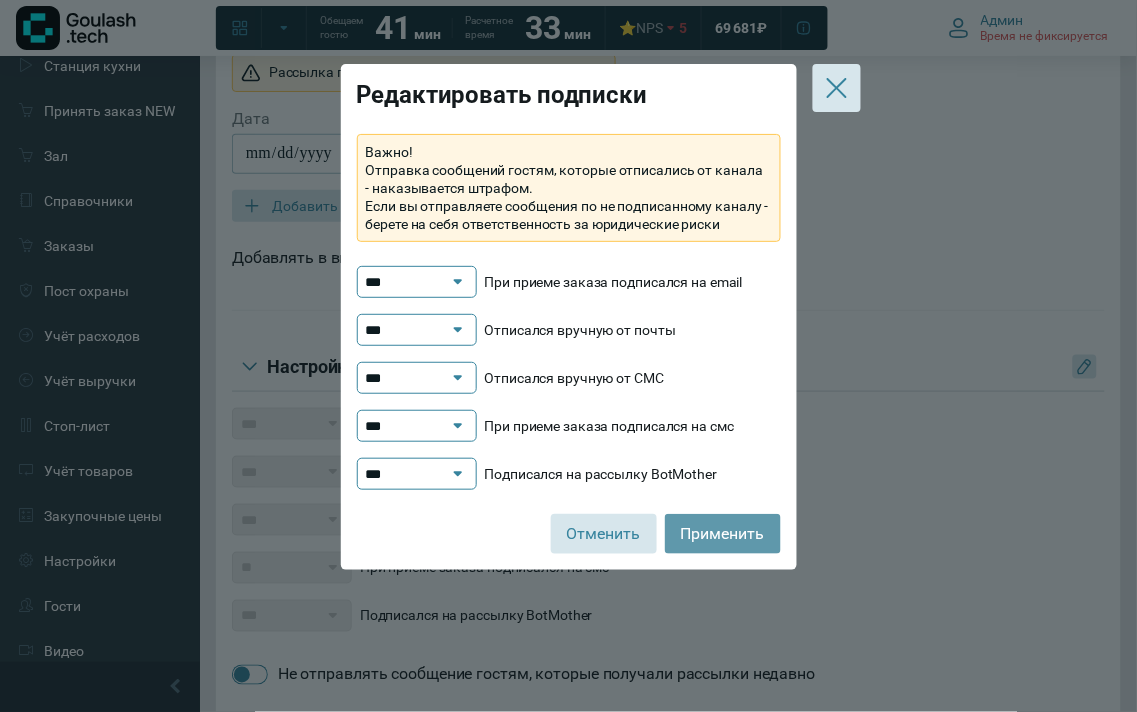 click on "Применить" at bounding box center [723, 534] 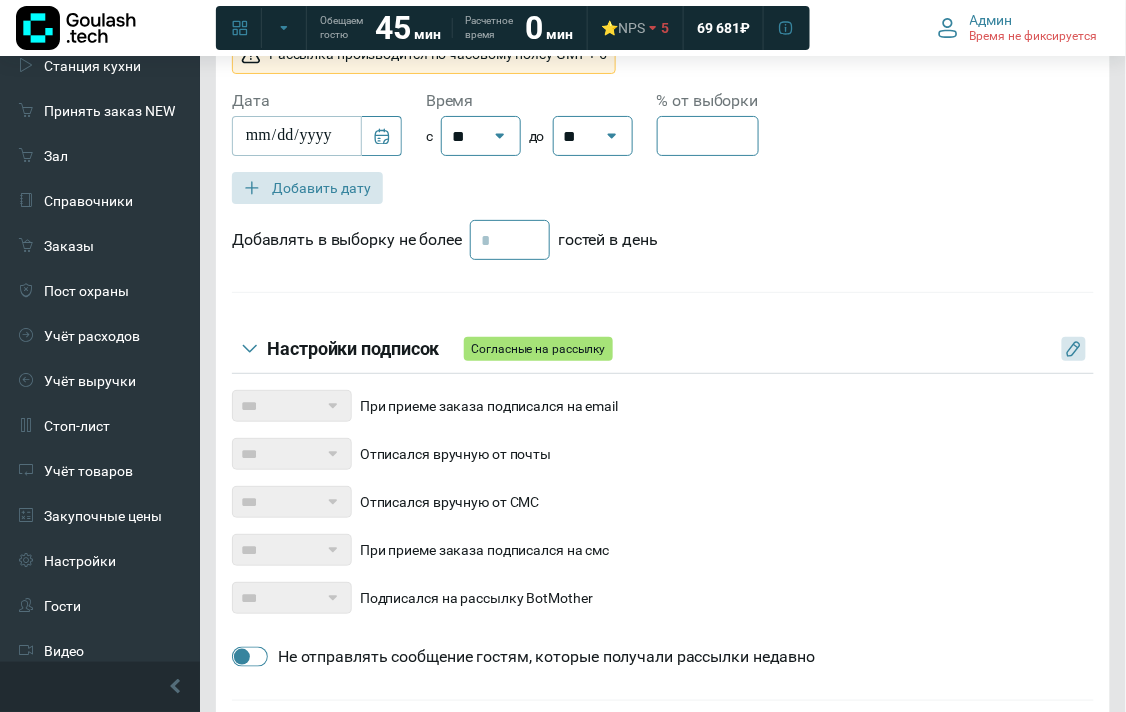scroll, scrollTop: 1906, scrollLeft: 0, axis: vertical 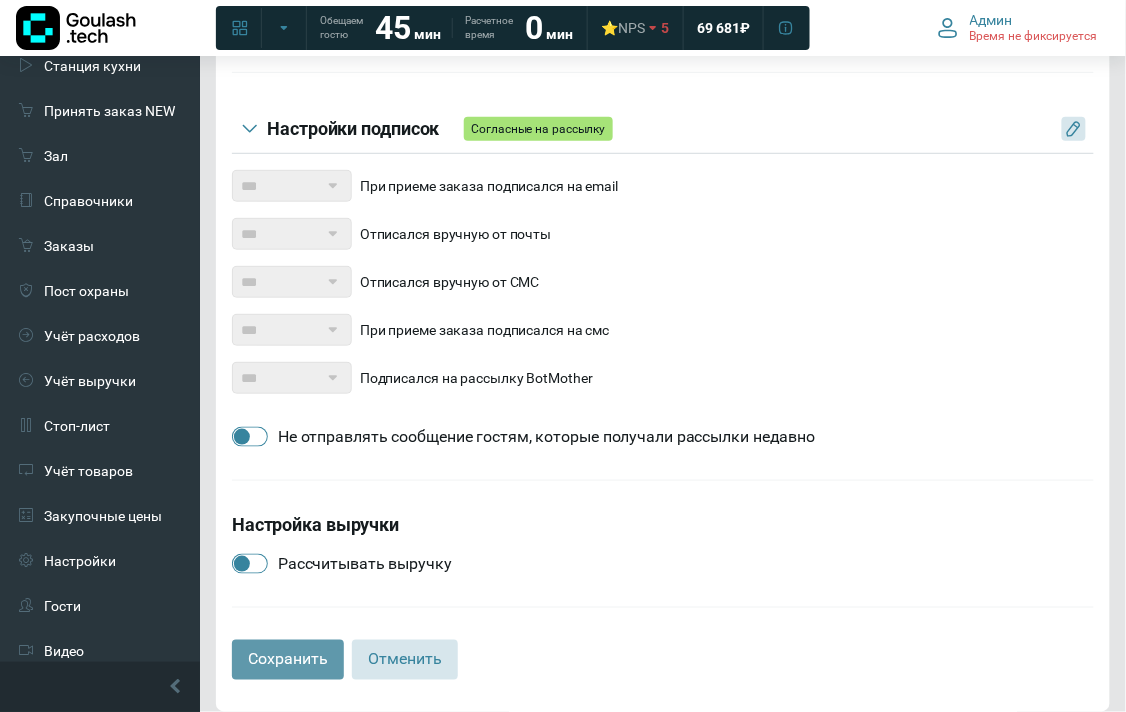 click on "Сохранить" 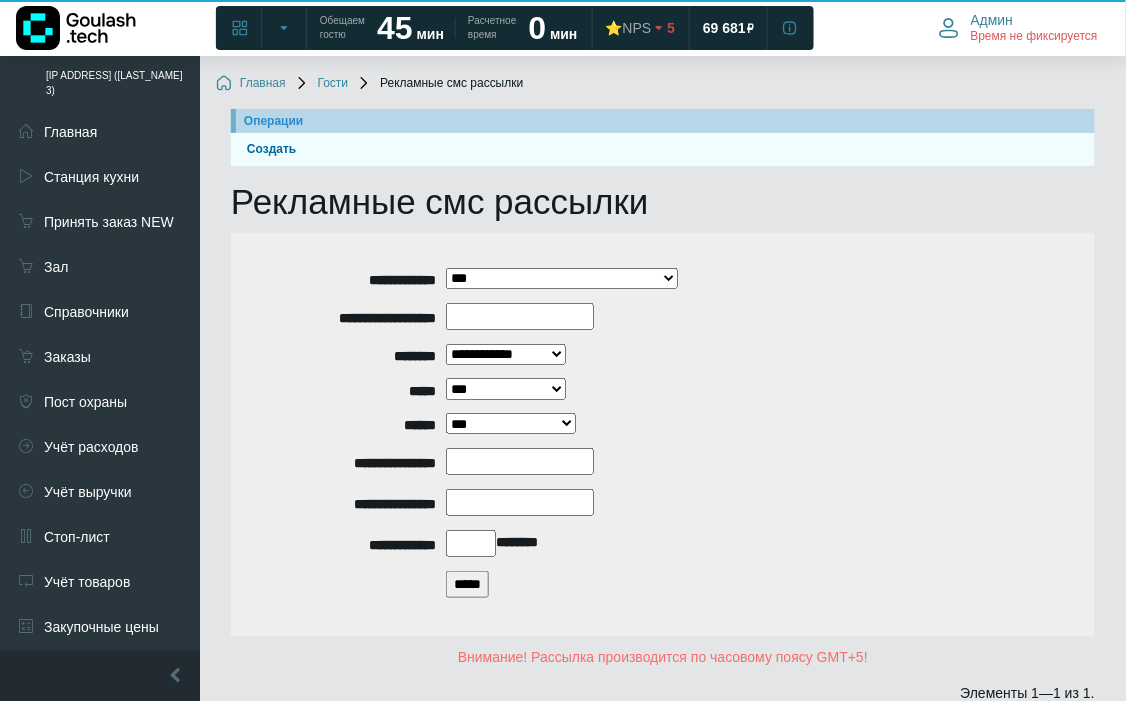 scroll, scrollTop: 263, scrollLeft: 0, axis: vertical 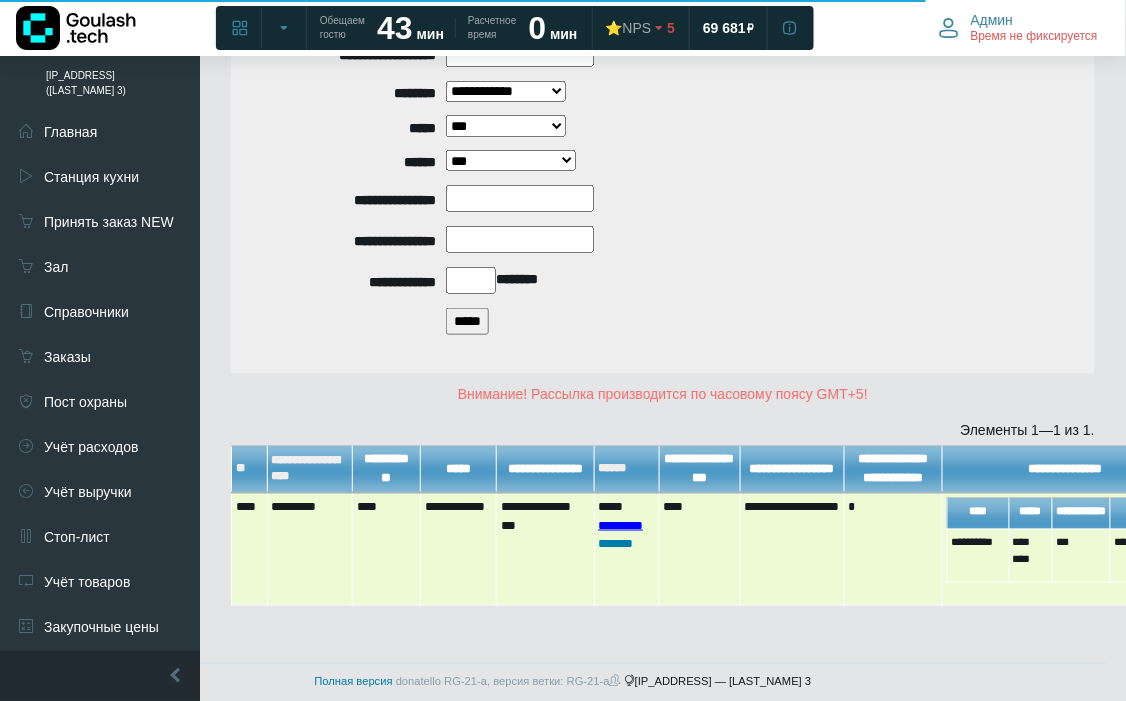 click on "*********" at bounding box center [620, 525] 